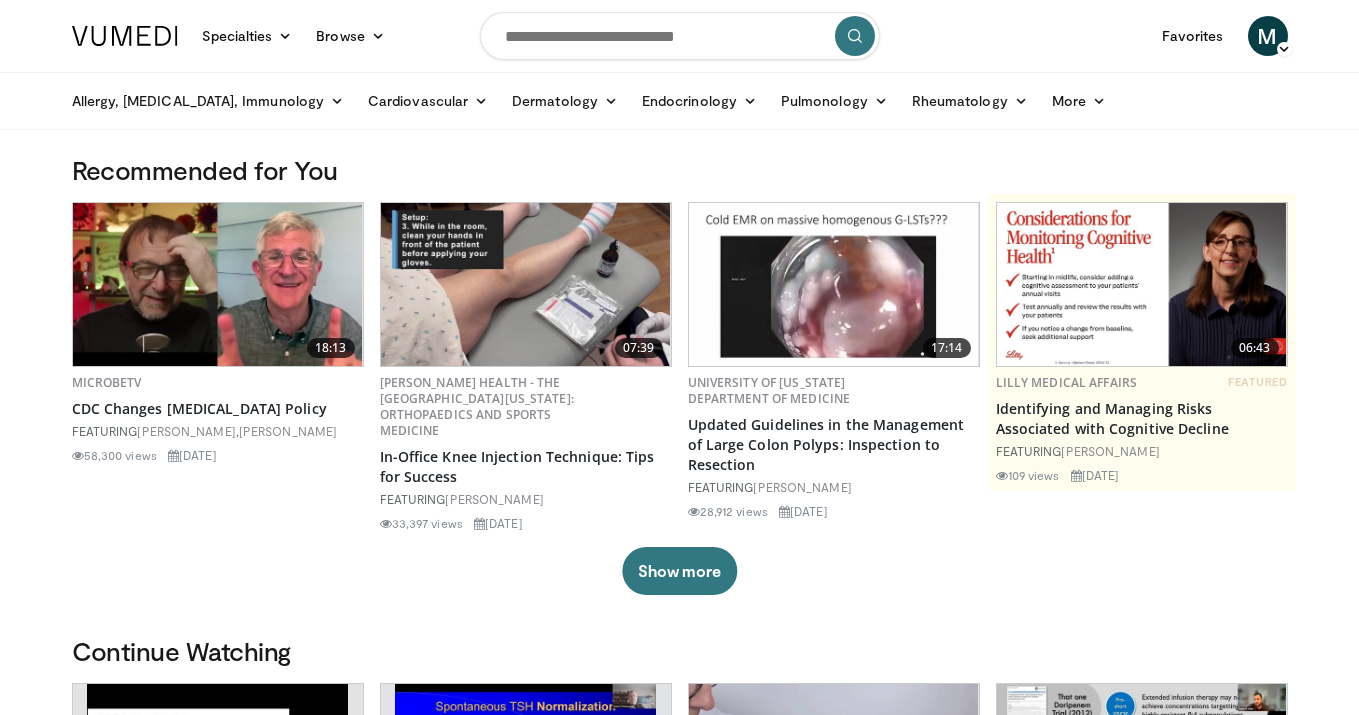 scroll, scrollTop: 0, scrollLeft: 0, axis: both 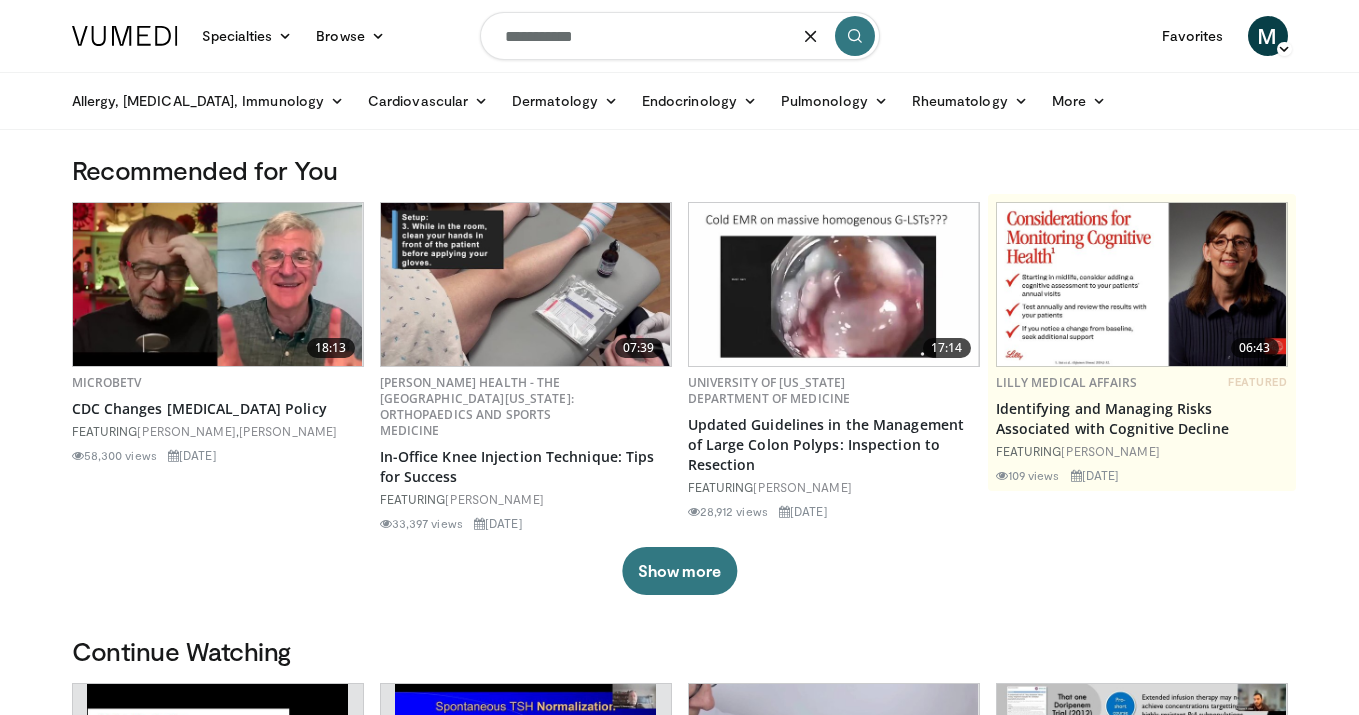 type on "**********" 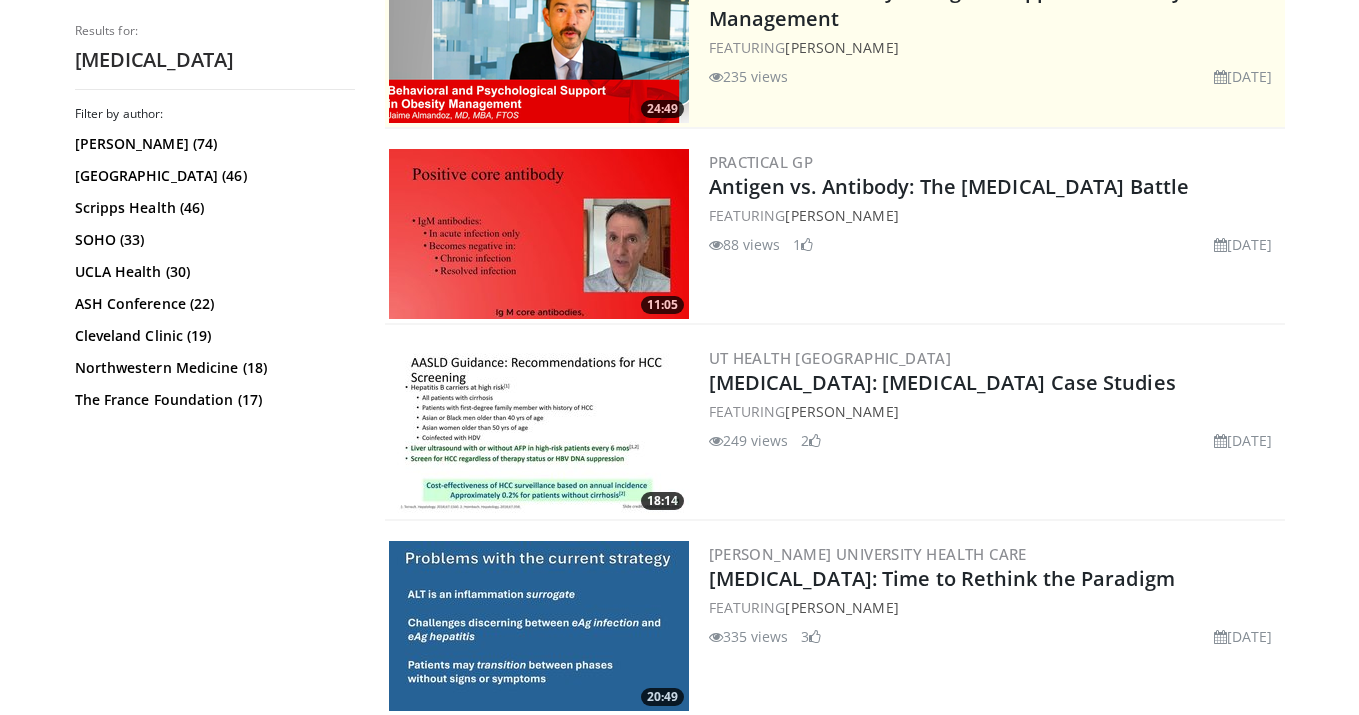 scroll, scrollTop: 475, scrollLeft: 0, axis: vertical 